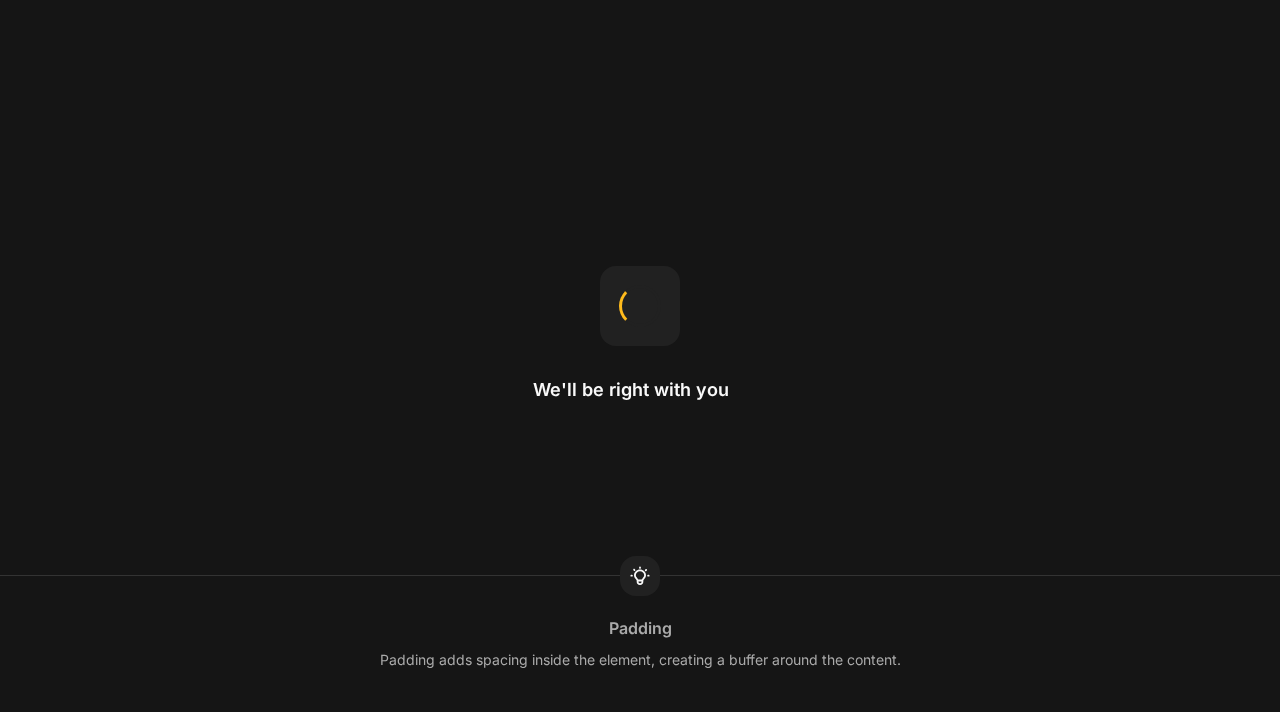 scroll, scrollTop: 0, scrollLeft: 0, axis: both 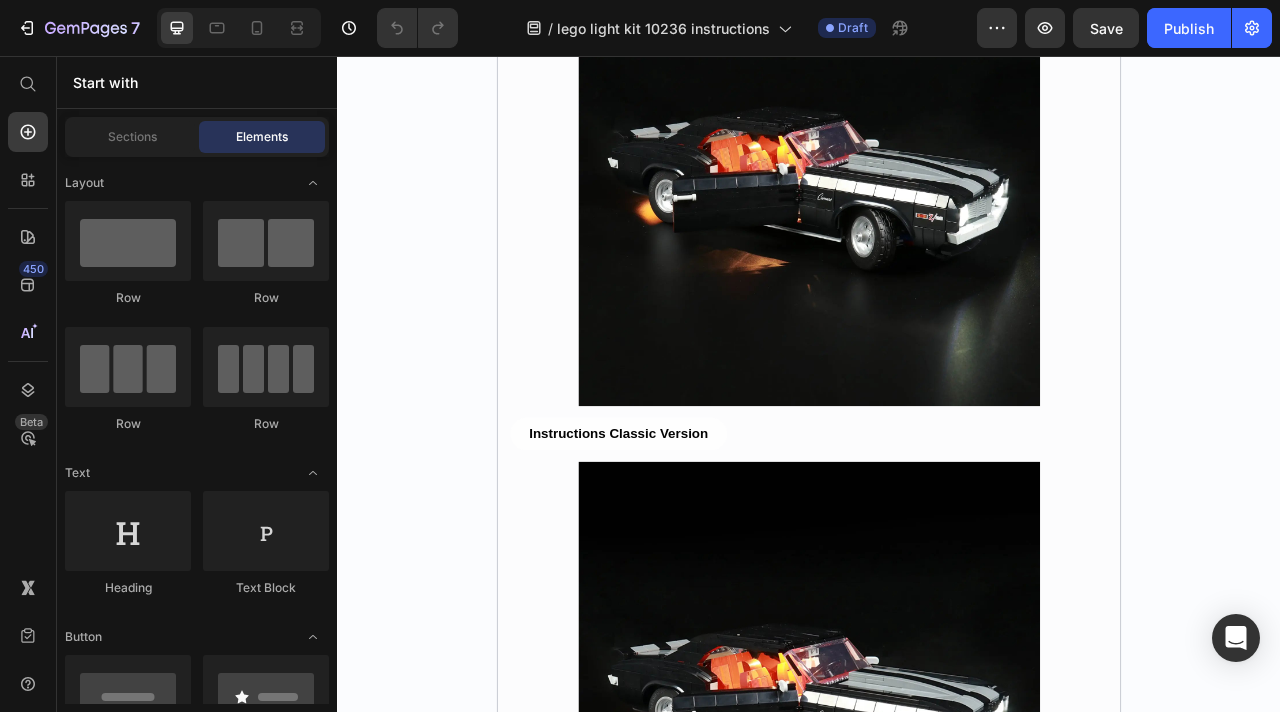 click at bounding box center [937, 207] 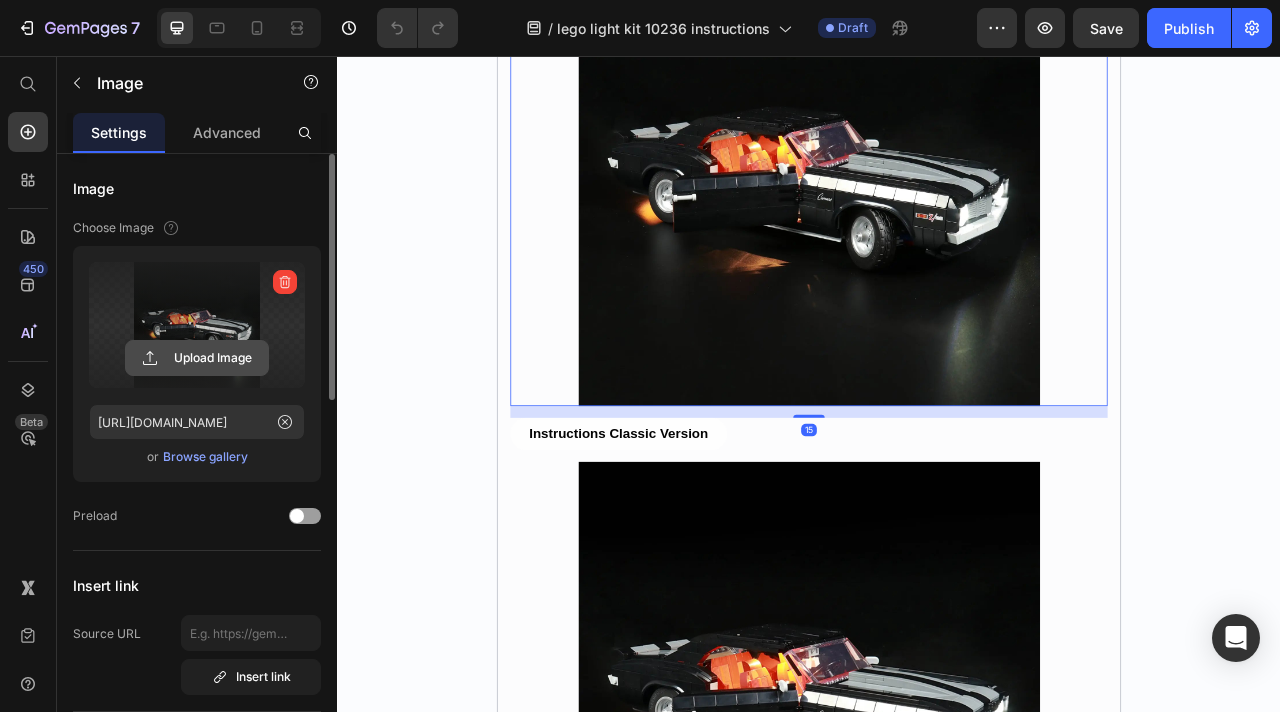 click 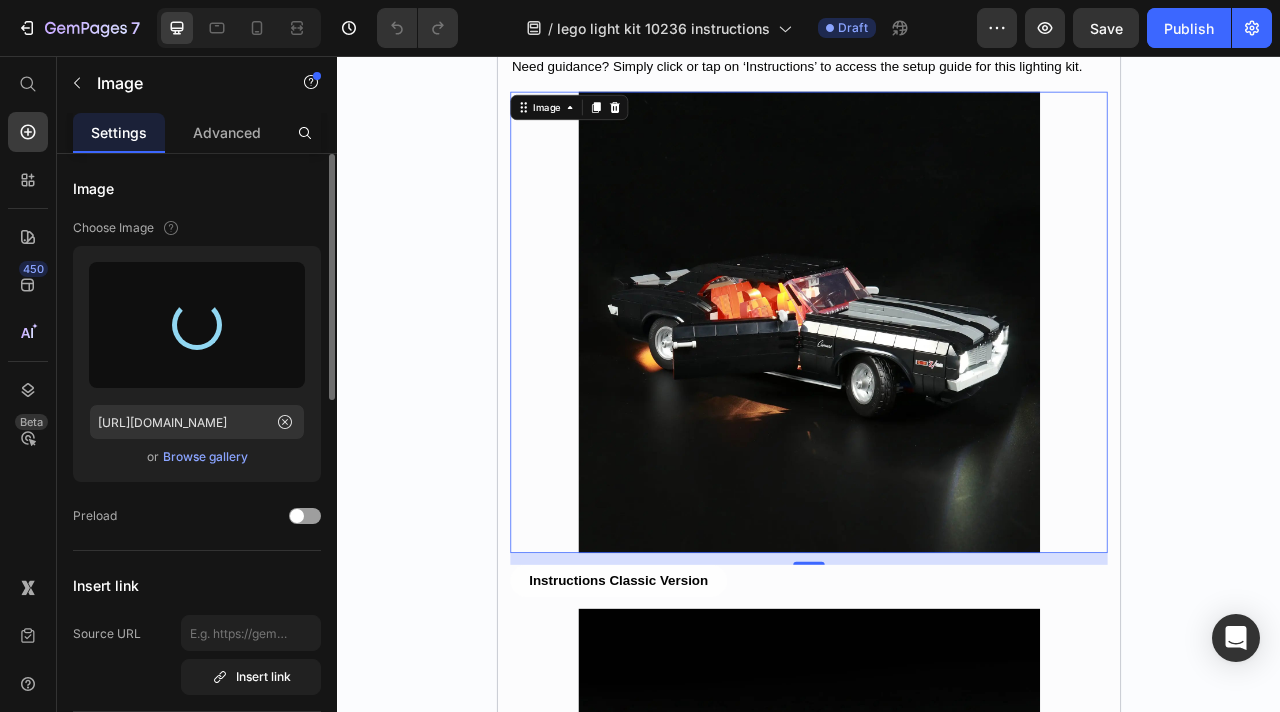 scroll, scrollTop: 367, scrollLeft: 0, axis: vertical 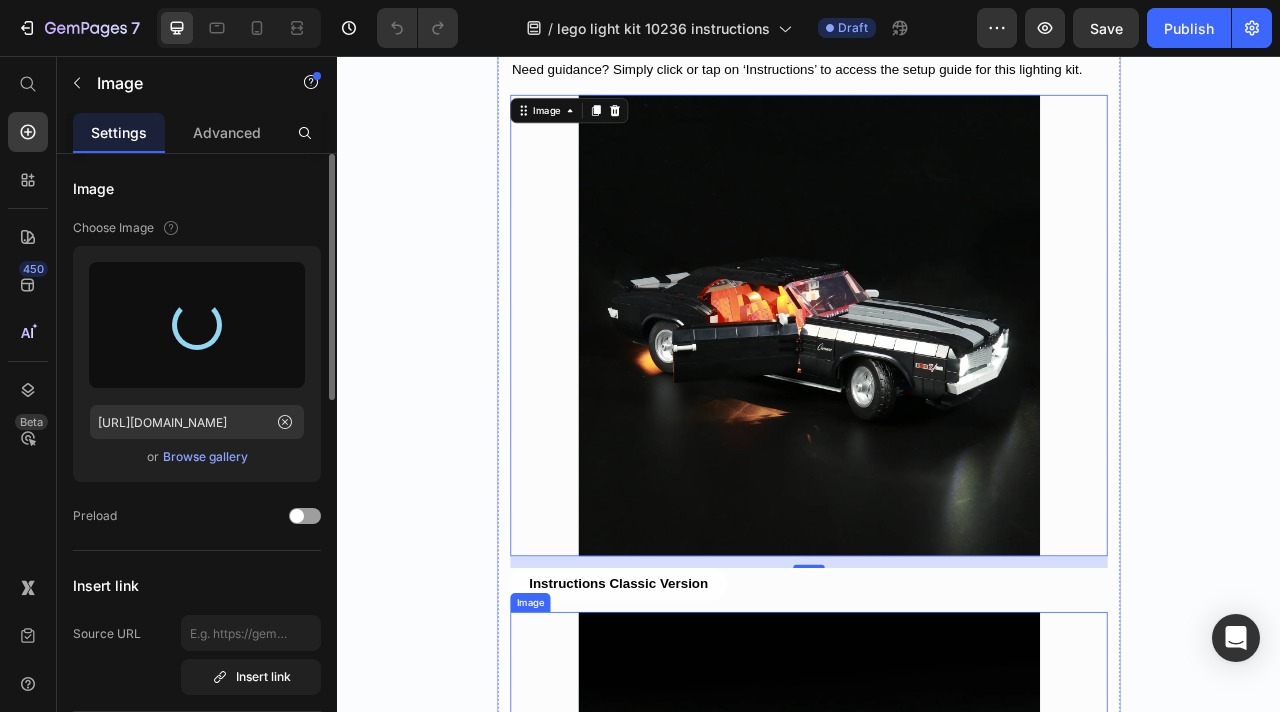type on "[URL][DOMAIN_NAME]" 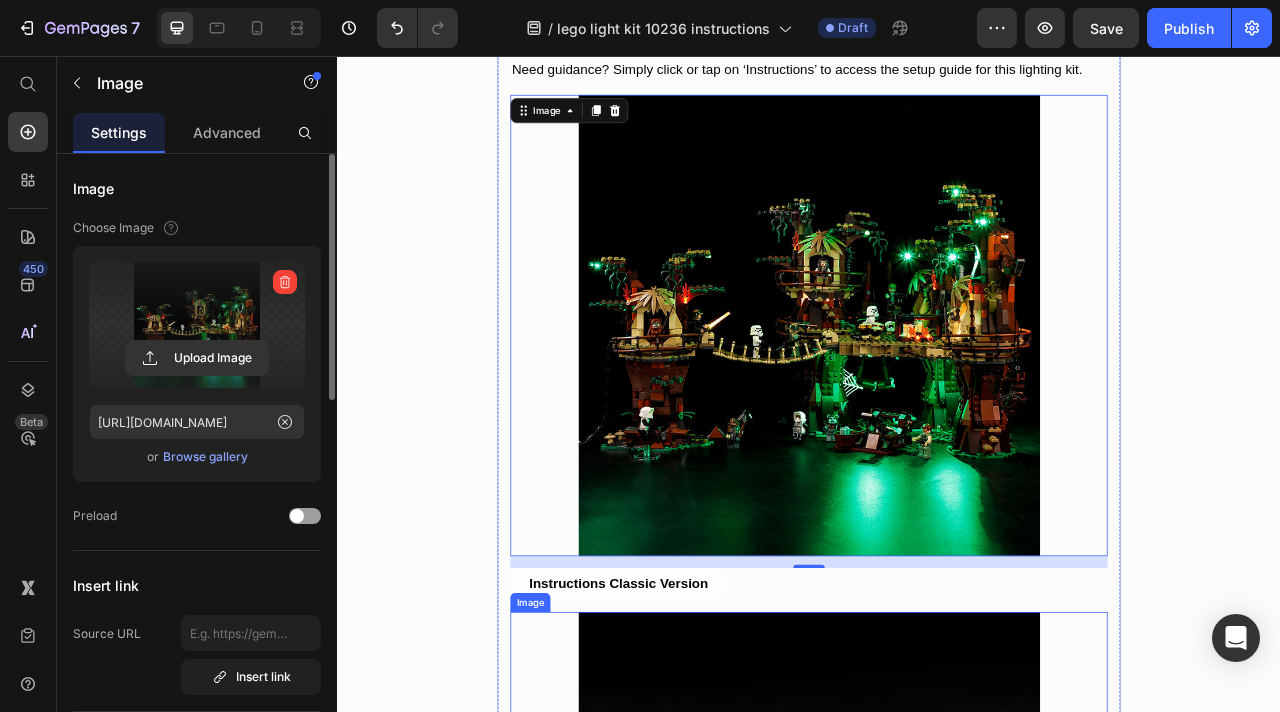 click at bounding box center [937, 1056] 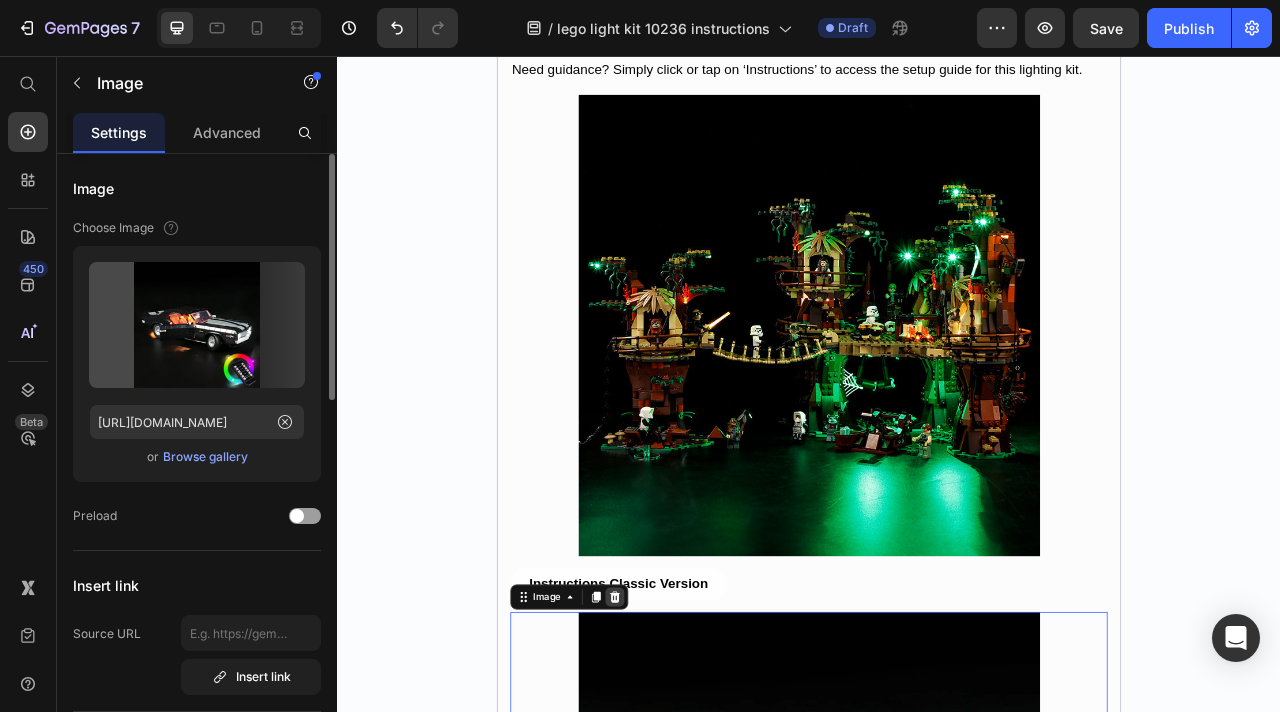 click 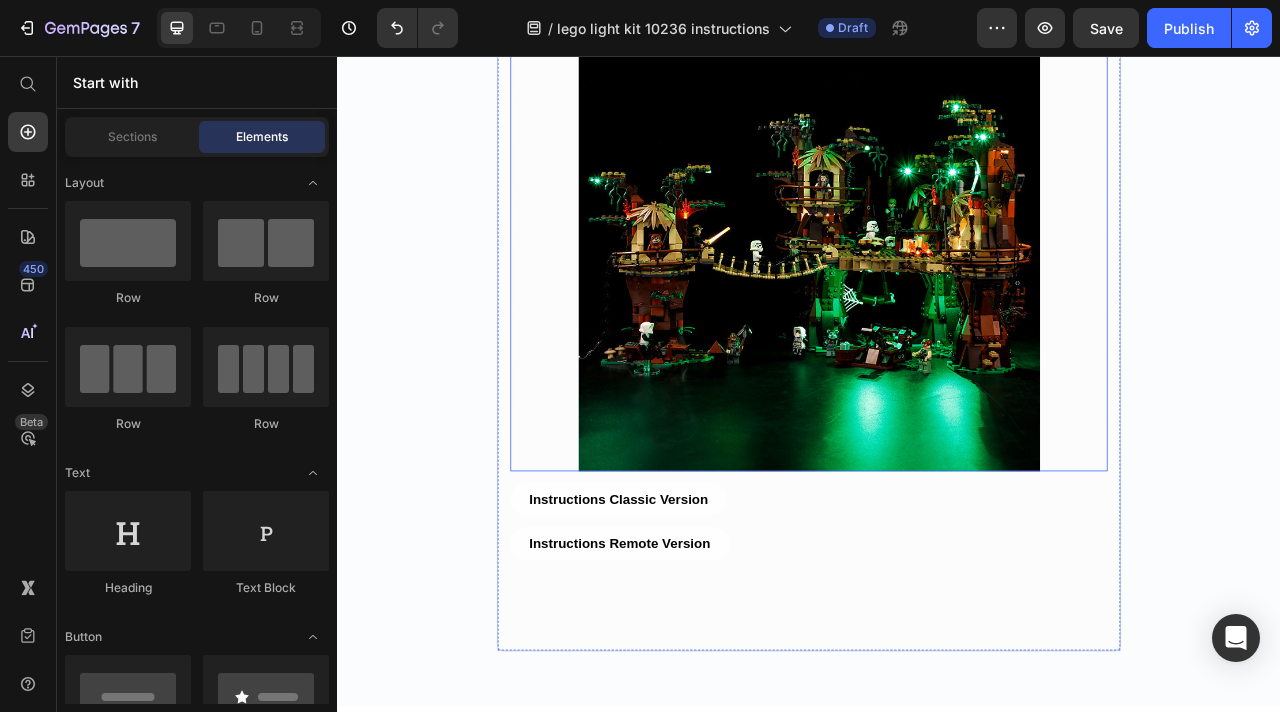 scroll, scrollTop: 534, scrollLeft: 0, axis: vertical 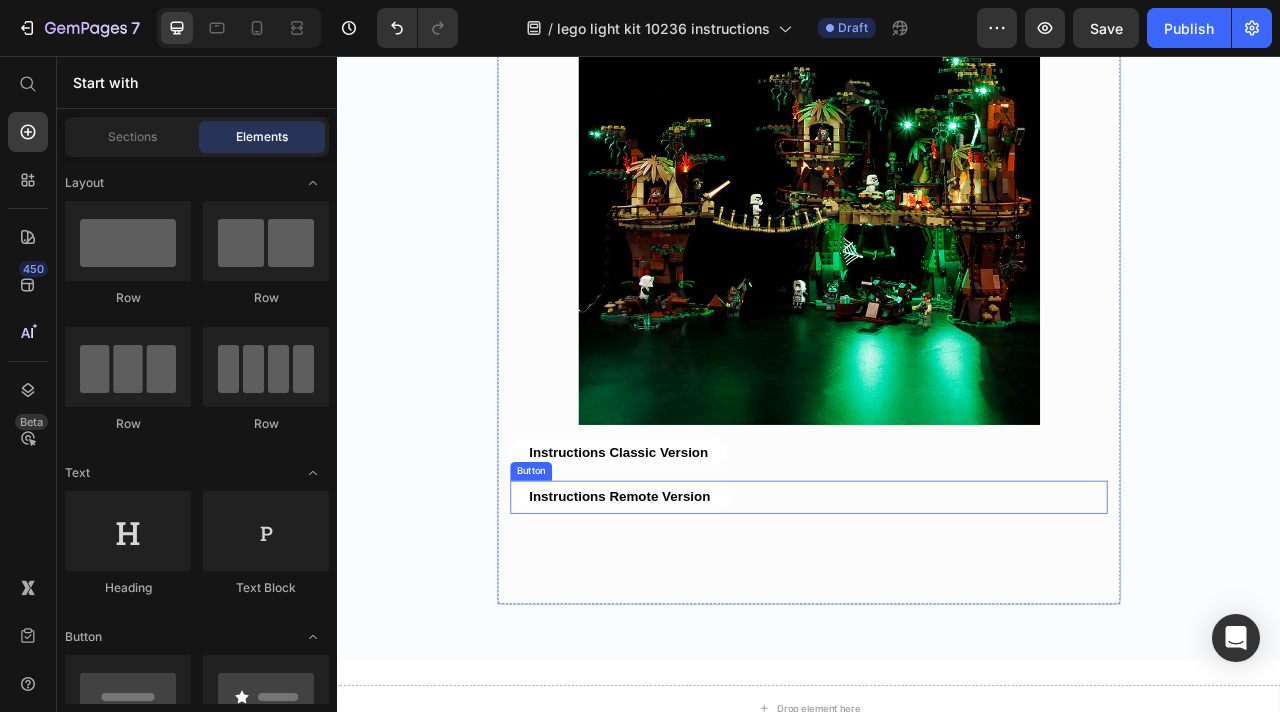 click on "Instructions Remote Version Button" at bounding box center [937, 617] 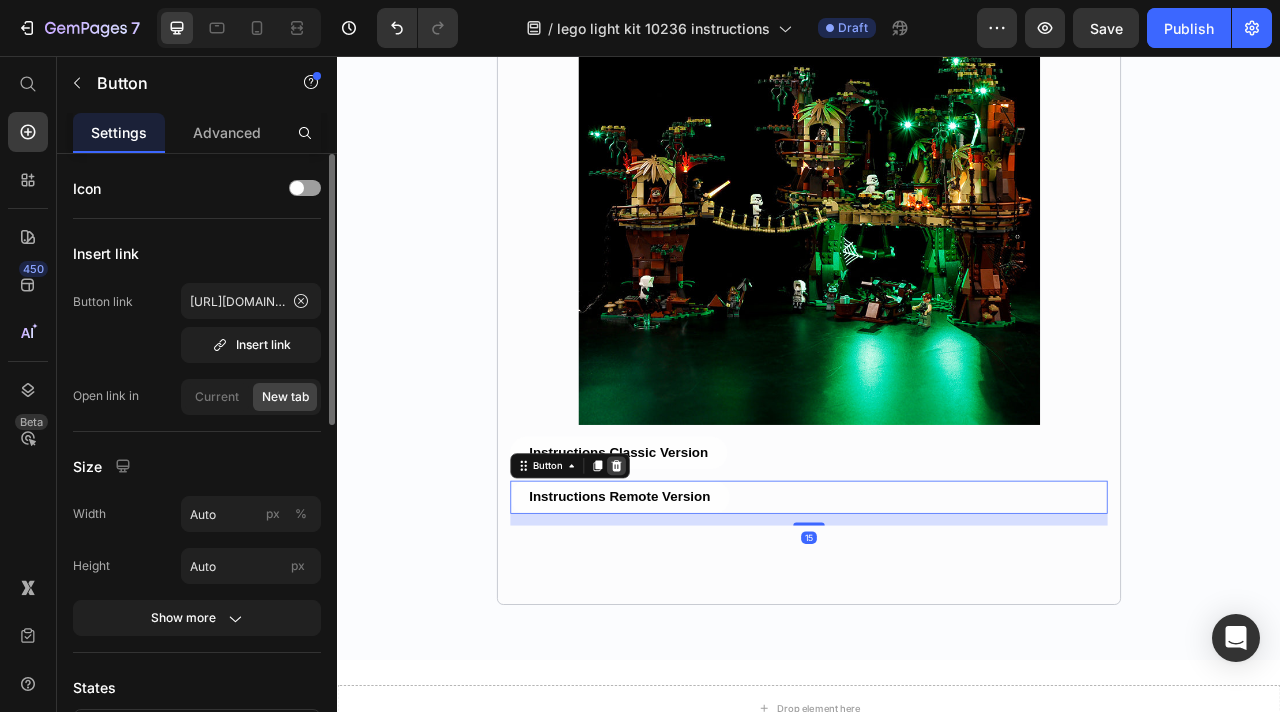 click 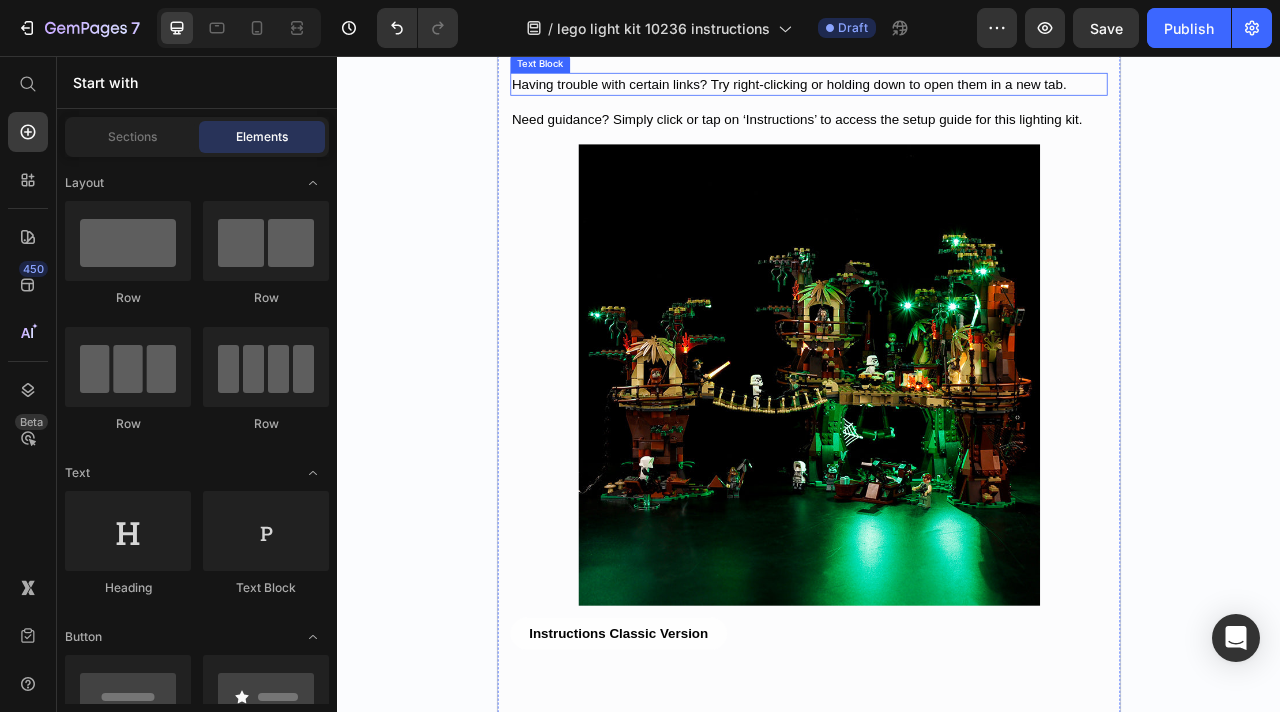 scroll, scrollTop: 596, scrollLeft: 0, axis: vertical 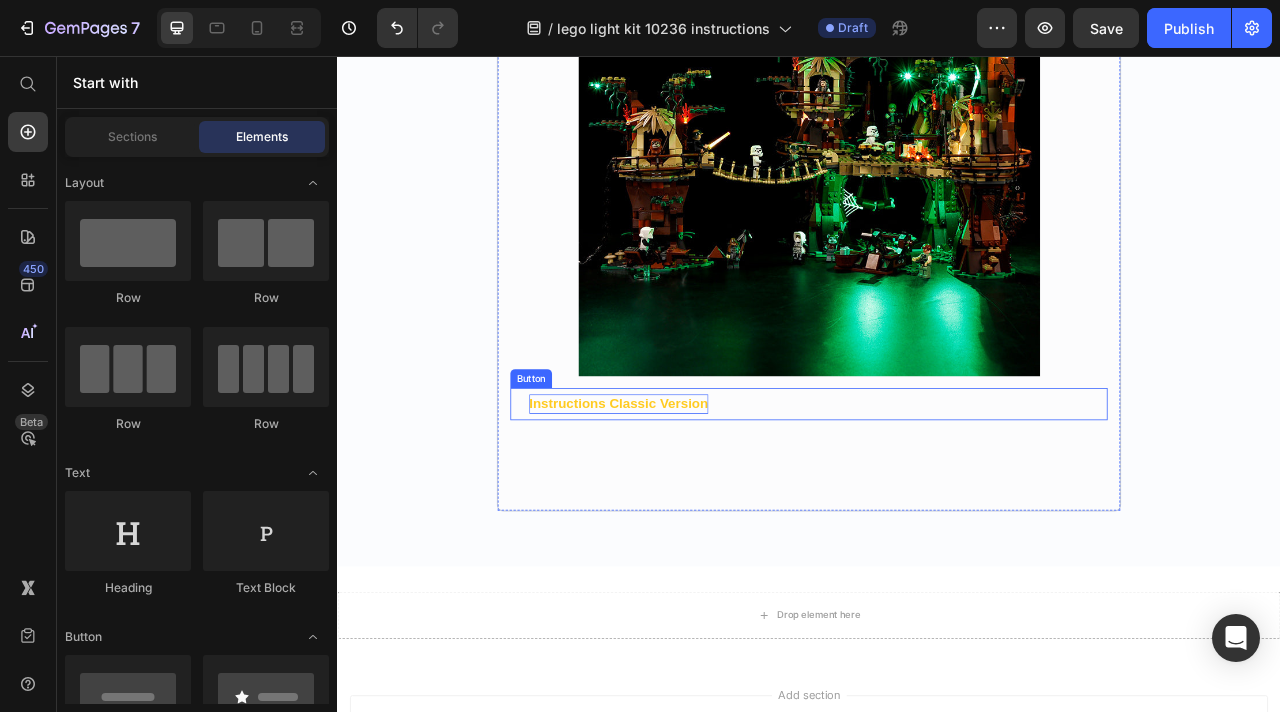 click on "Instructions Classic Version" at bounding box center [695, 498] 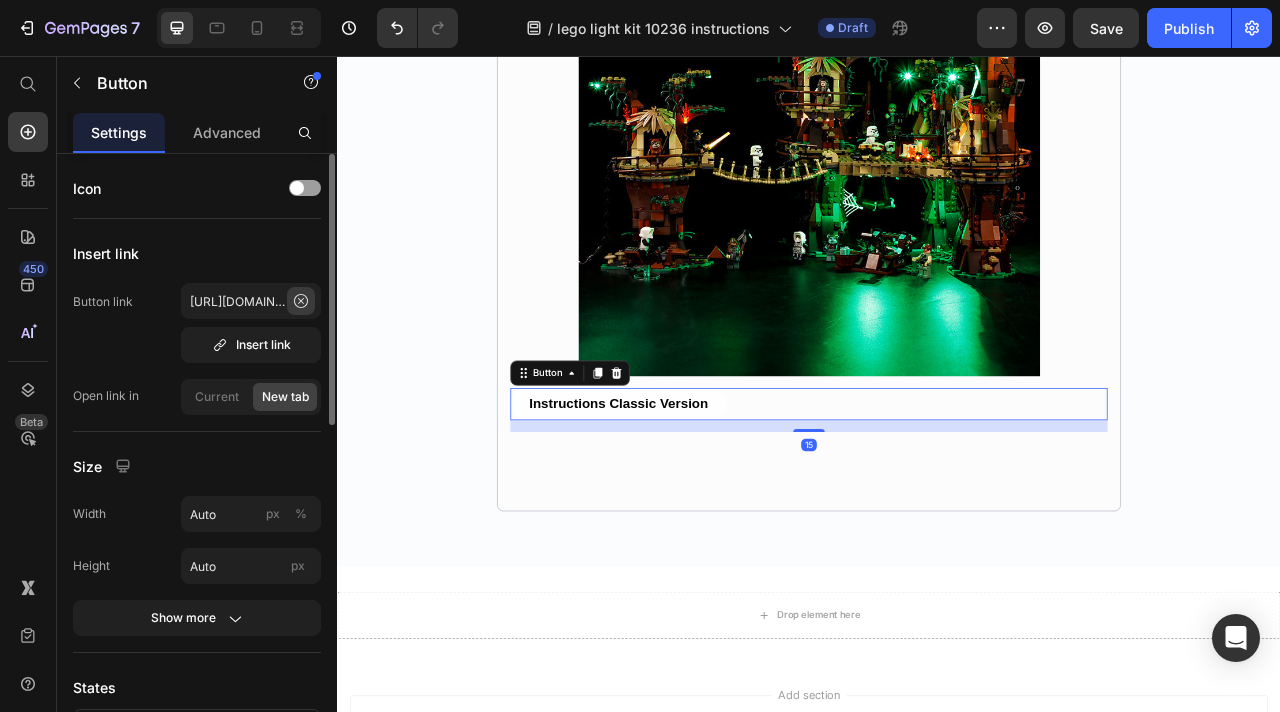 click 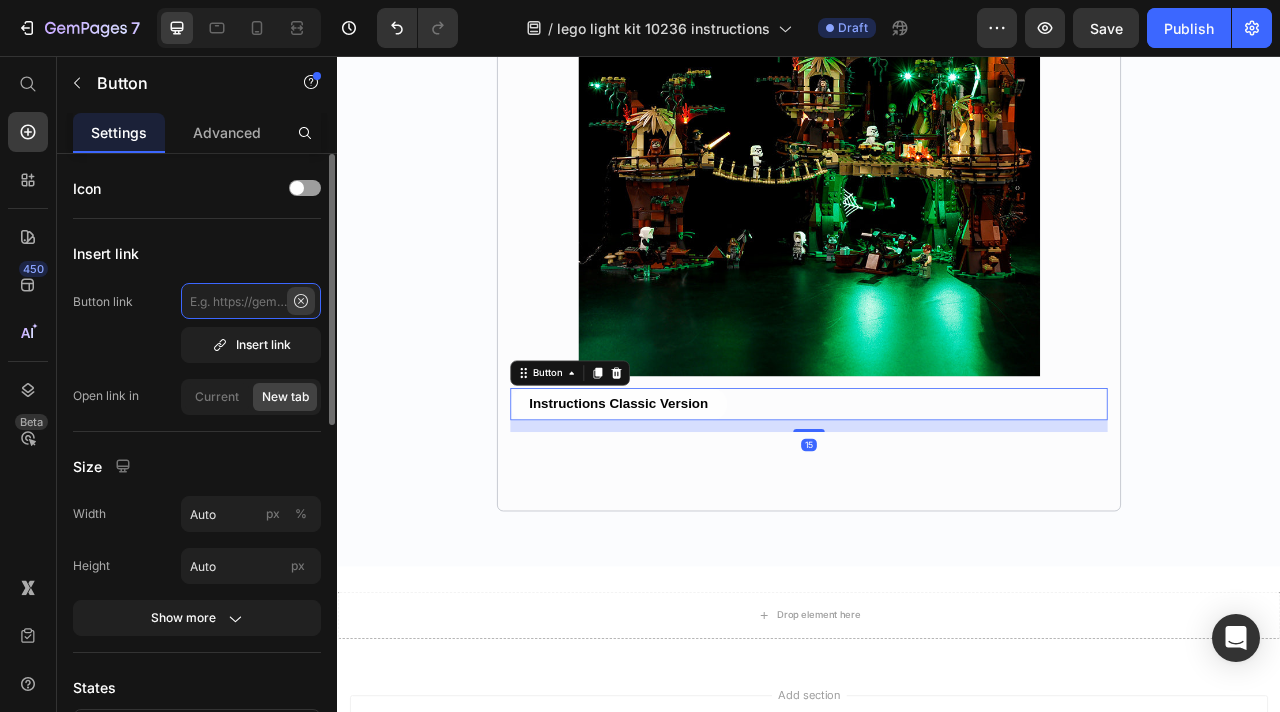 scroll, scrollTop: 0, scrollLeft: 0, axis: both 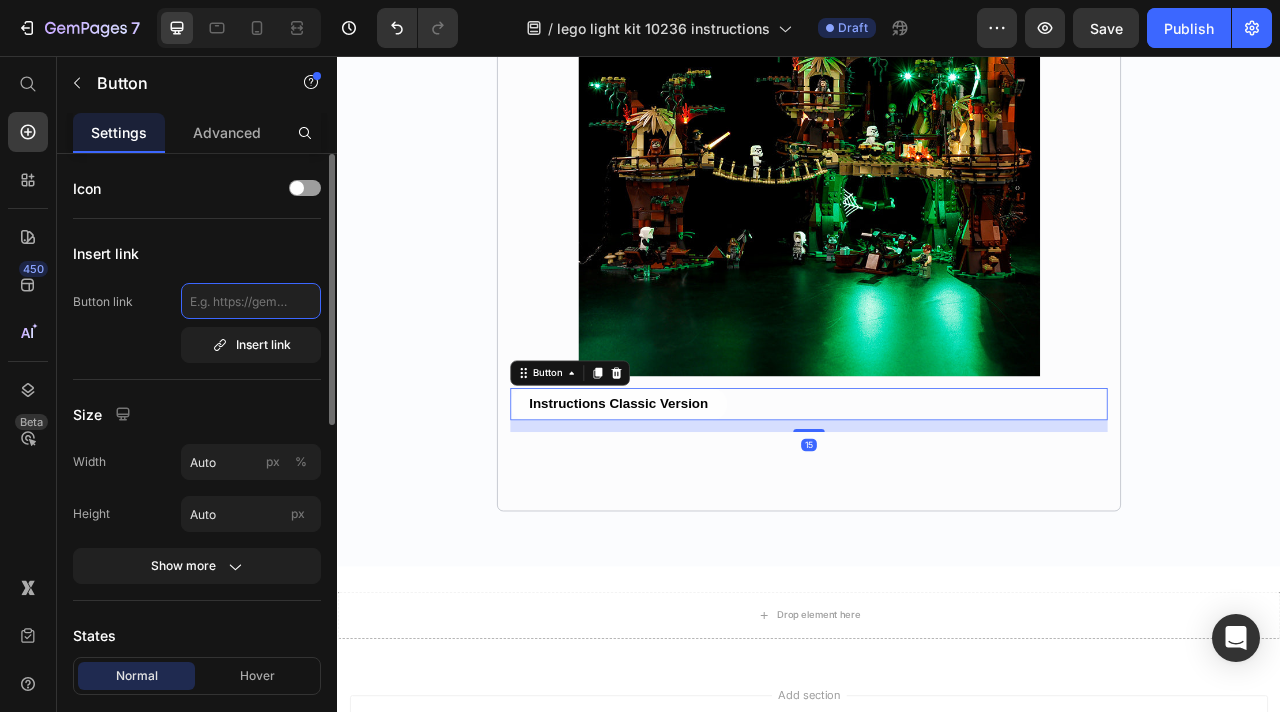 paste on "[URL][DOMAIN_NAME]" 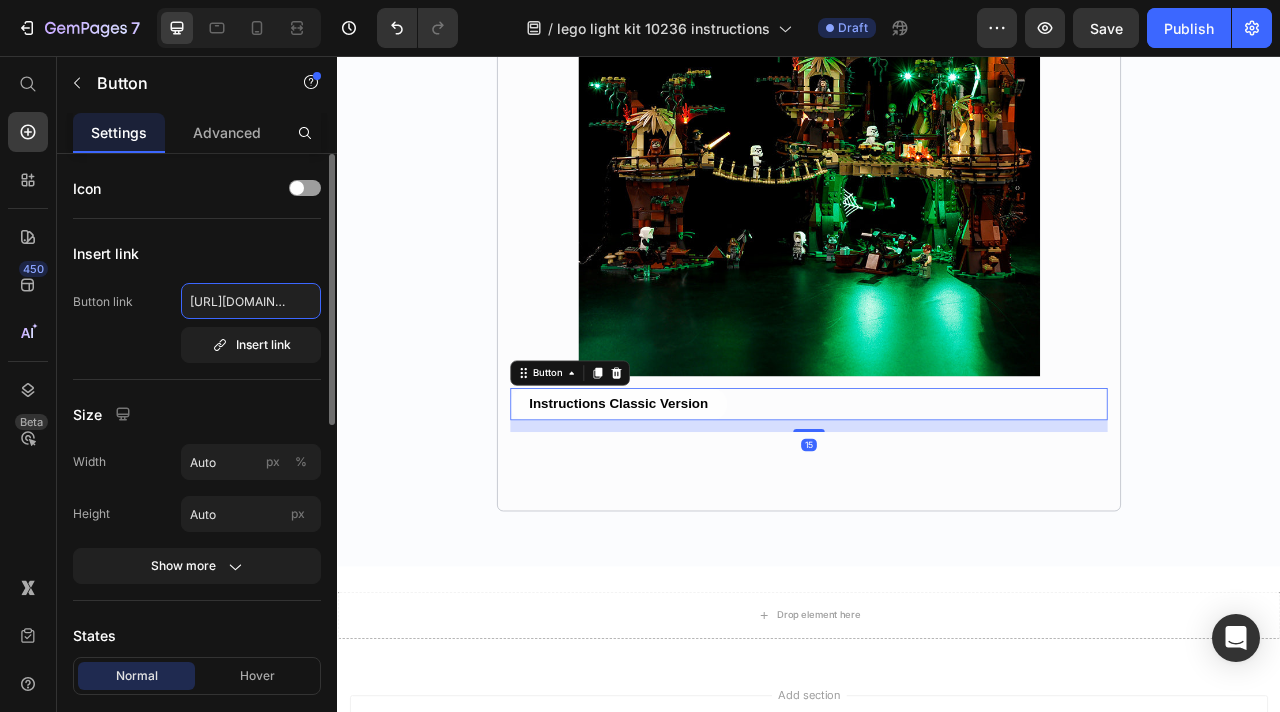 scroll, scrollTop: 0, scrollLeft: 433, axis: horizontal 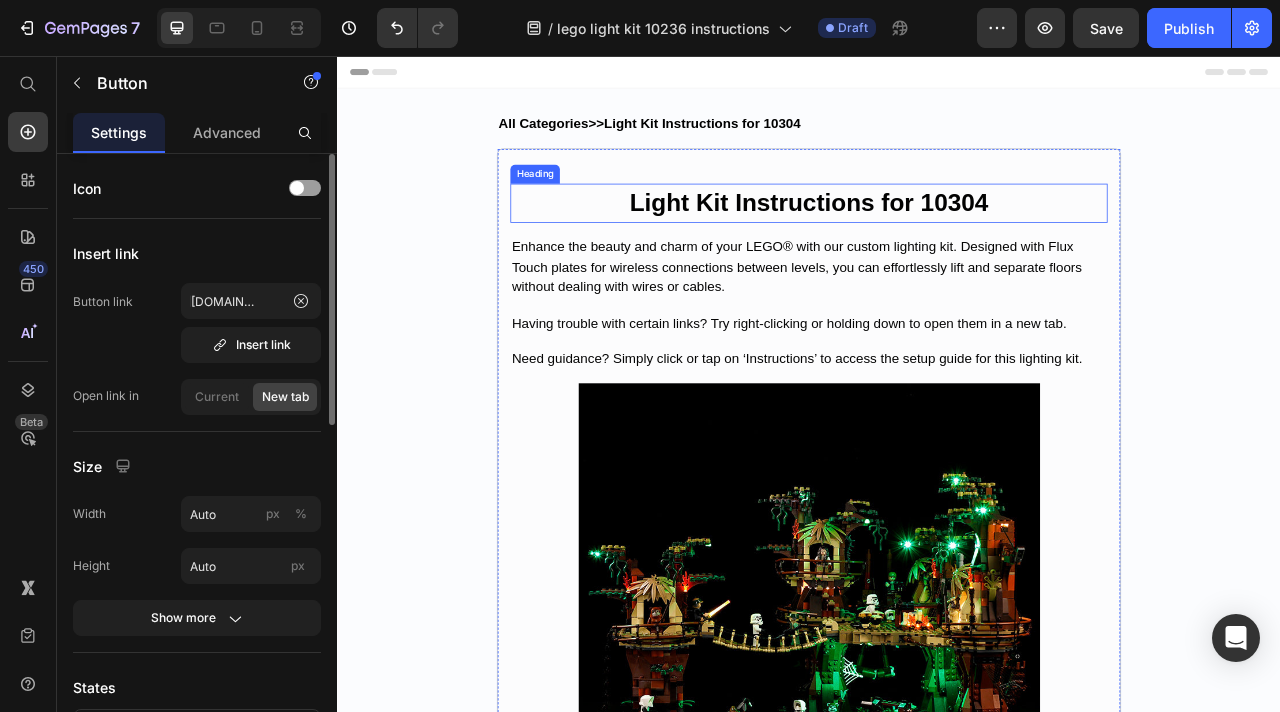 click on "Light Kit Instructions for 10304" at bounding box center [937, 242] 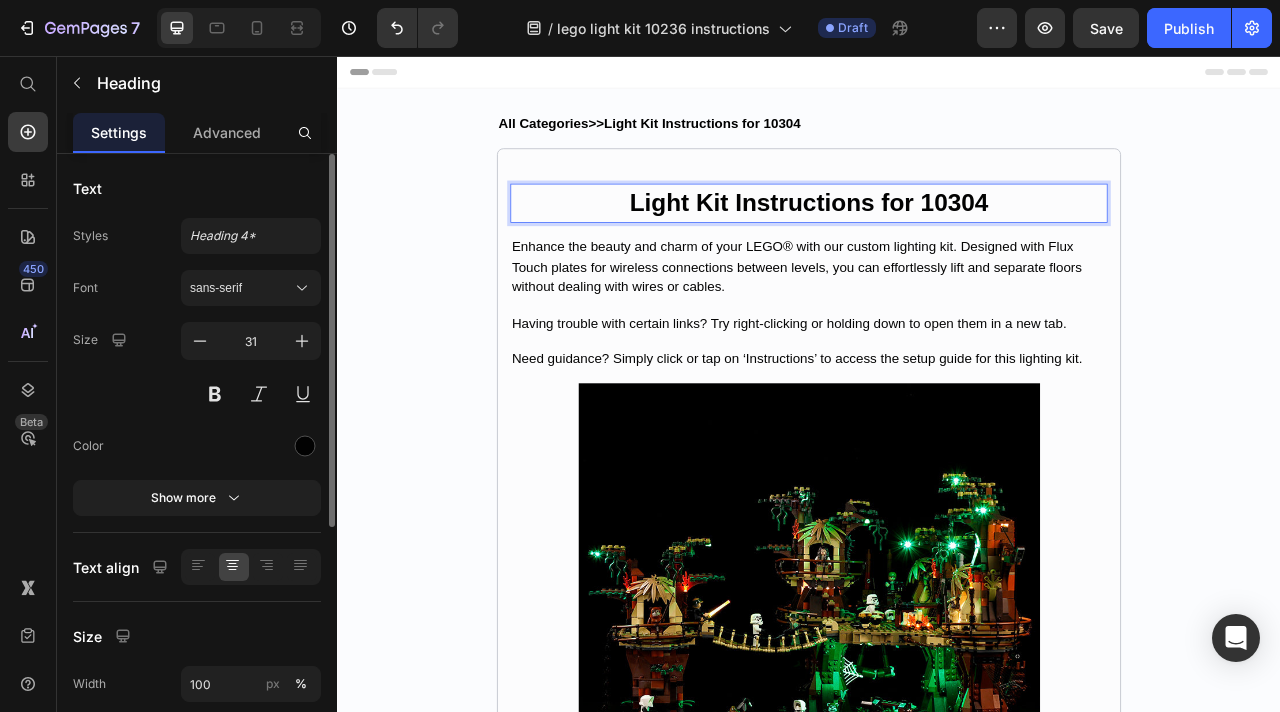 click on "Light Kit Instructions for 10304" at bounding box center (937, 242) 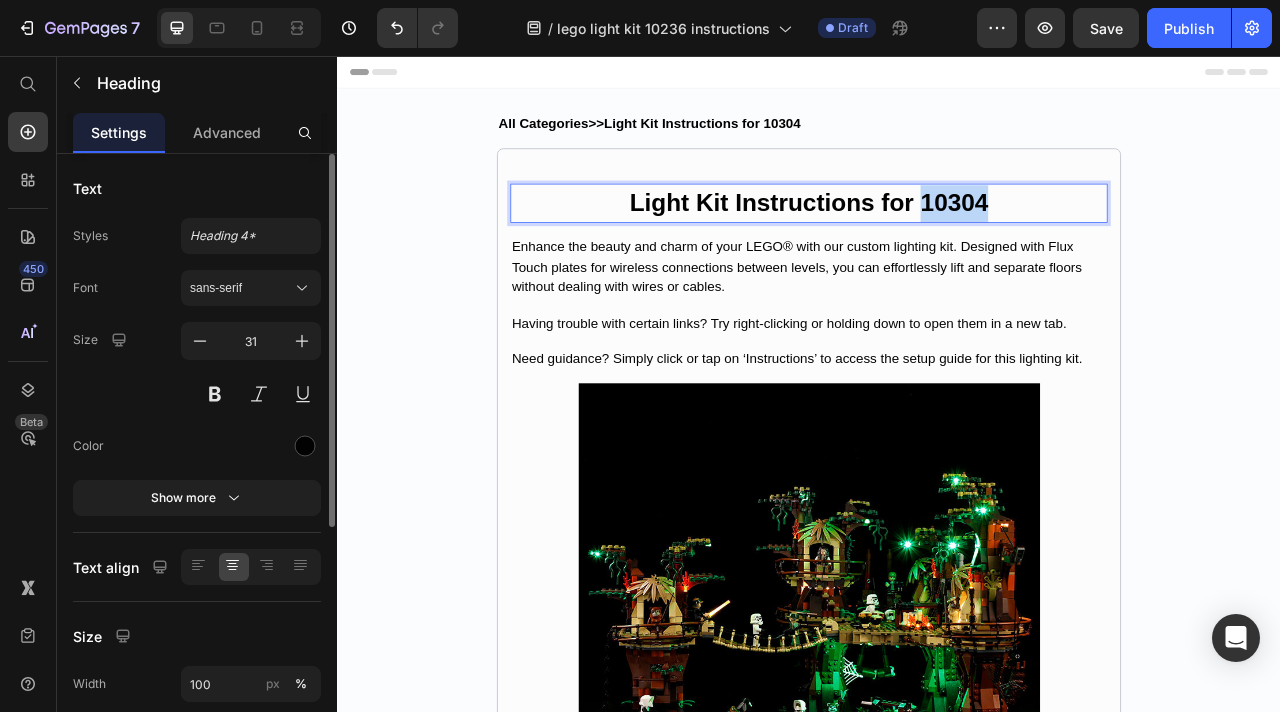 click on "Light Kit Instructions for 10304" at bounding box center [937, 242] 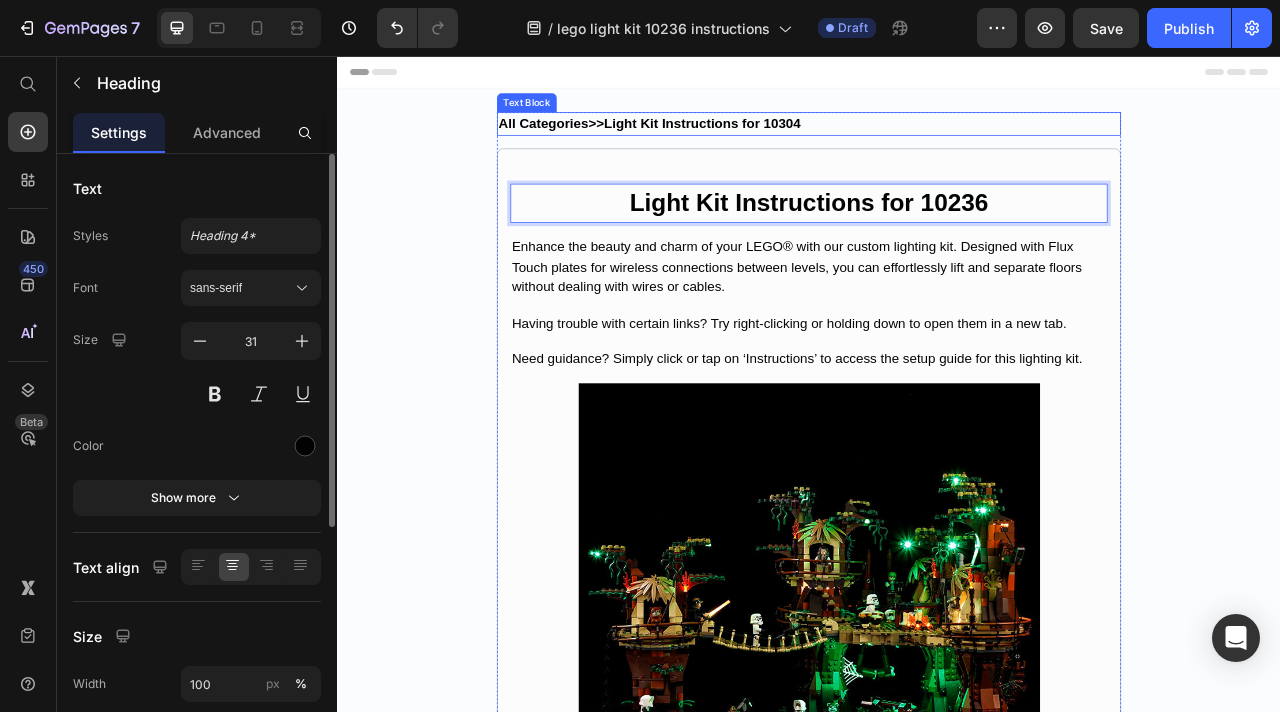 click on "All Categories>>Light Kit Instructions for 10304" at bounding box center [734, 141] 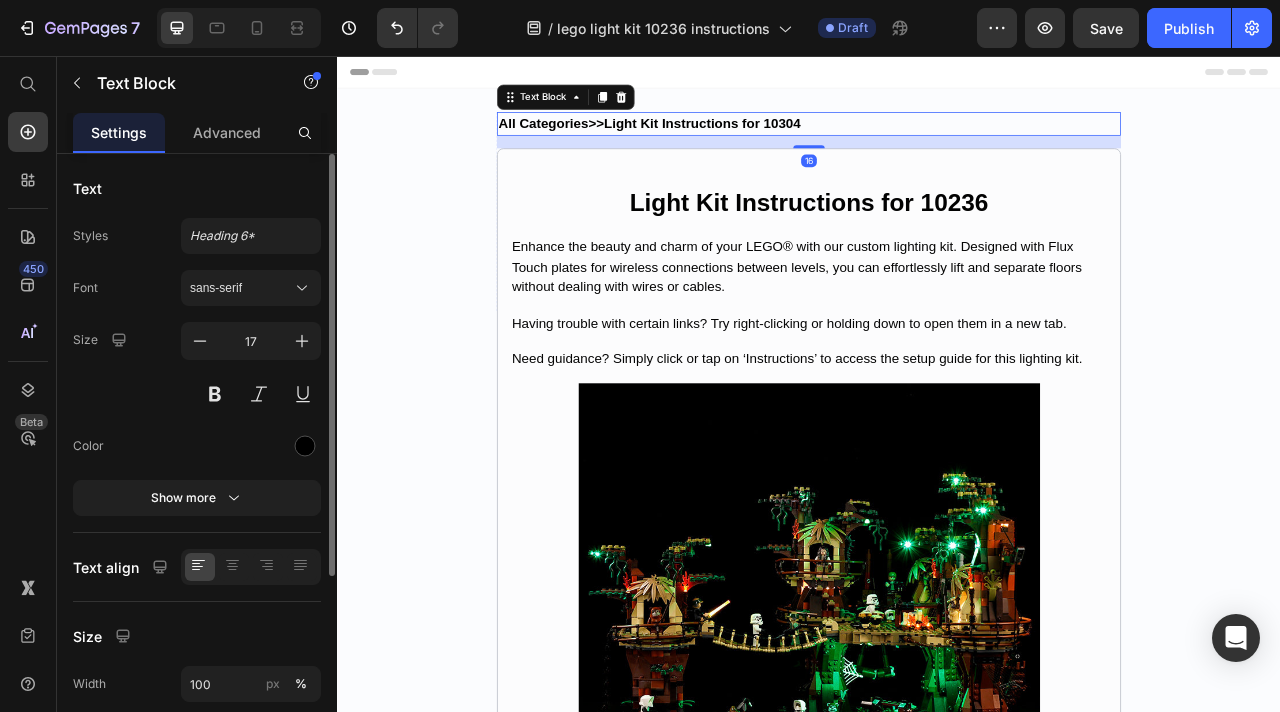 click on "All Categories>>Light Kit Instructions for 10304" at bounding box center [734, 141] 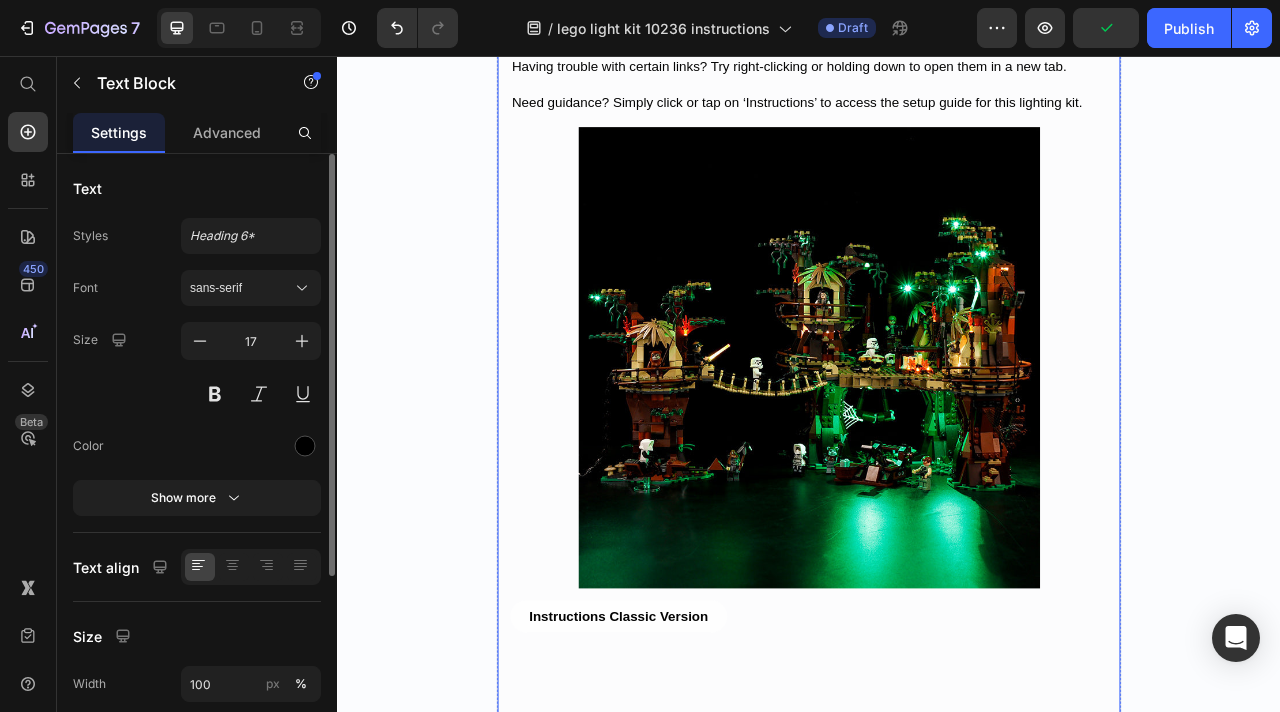 scroll, scrollTop: 0, scrollLeft: 0, axis: both 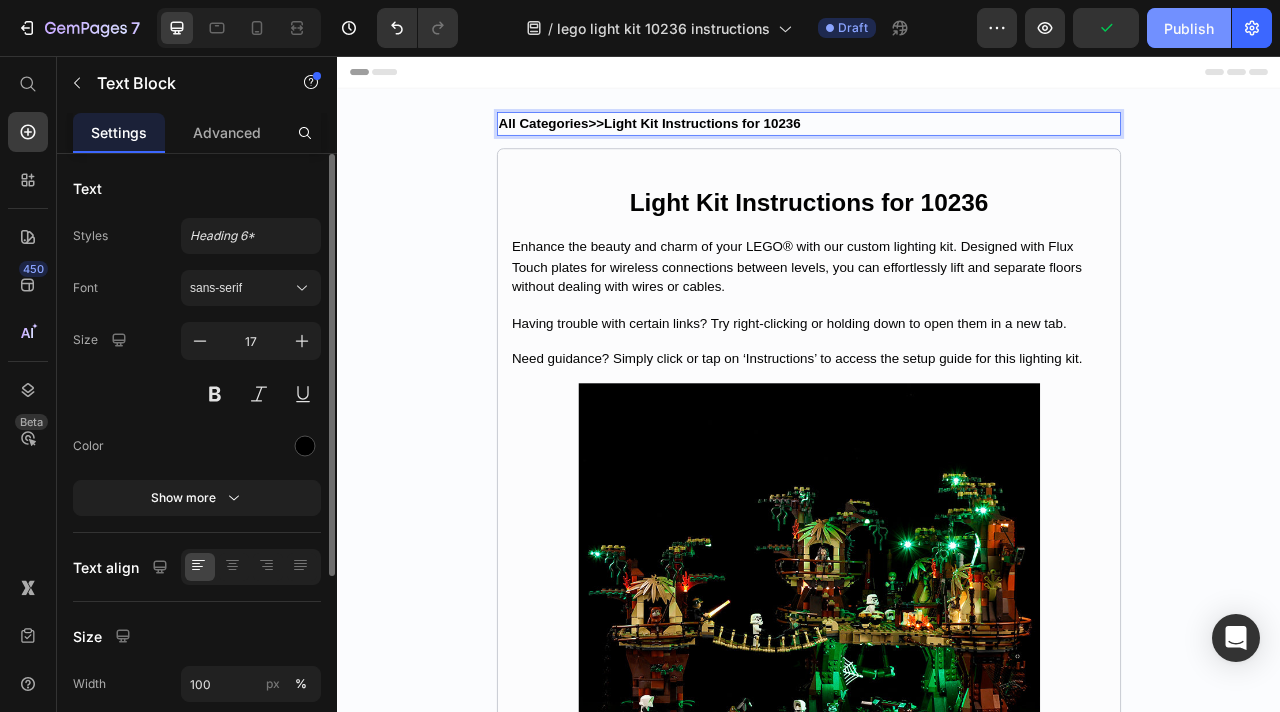 click on "Publish" at bounding box center (1189, 28) 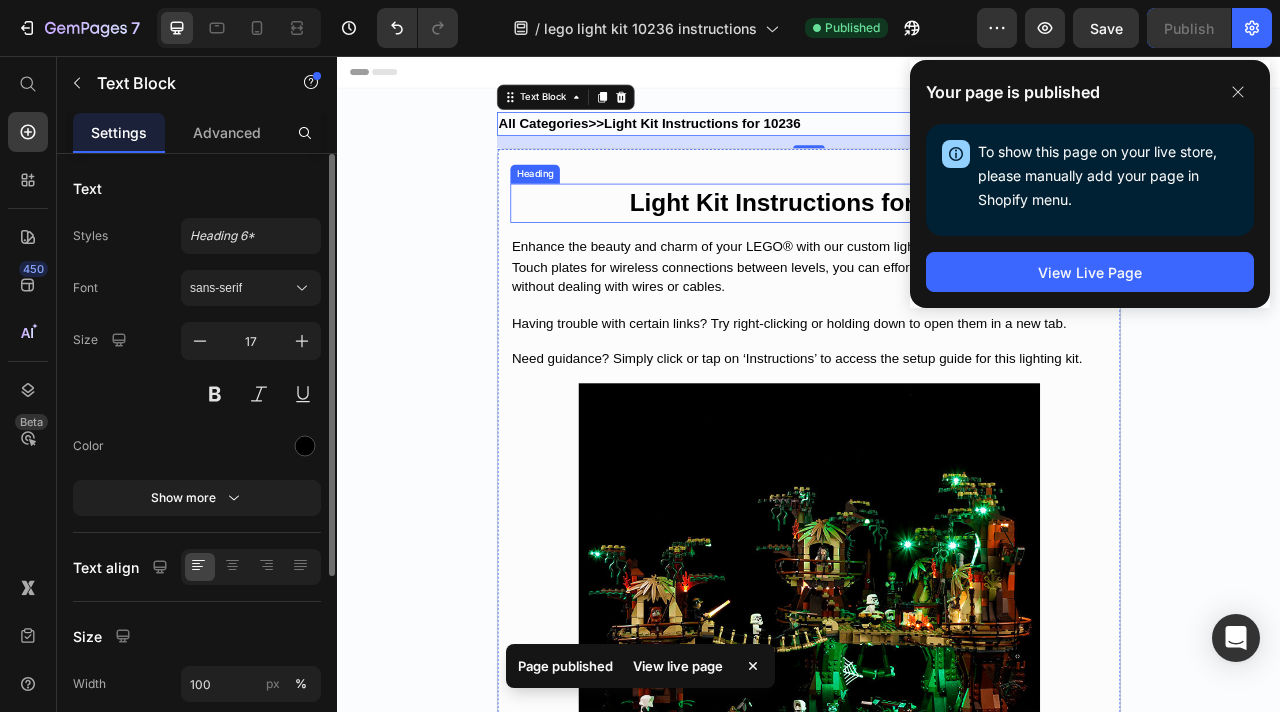 click on "Light Kit Instructions for 10236" at bounding box center (937, 242) 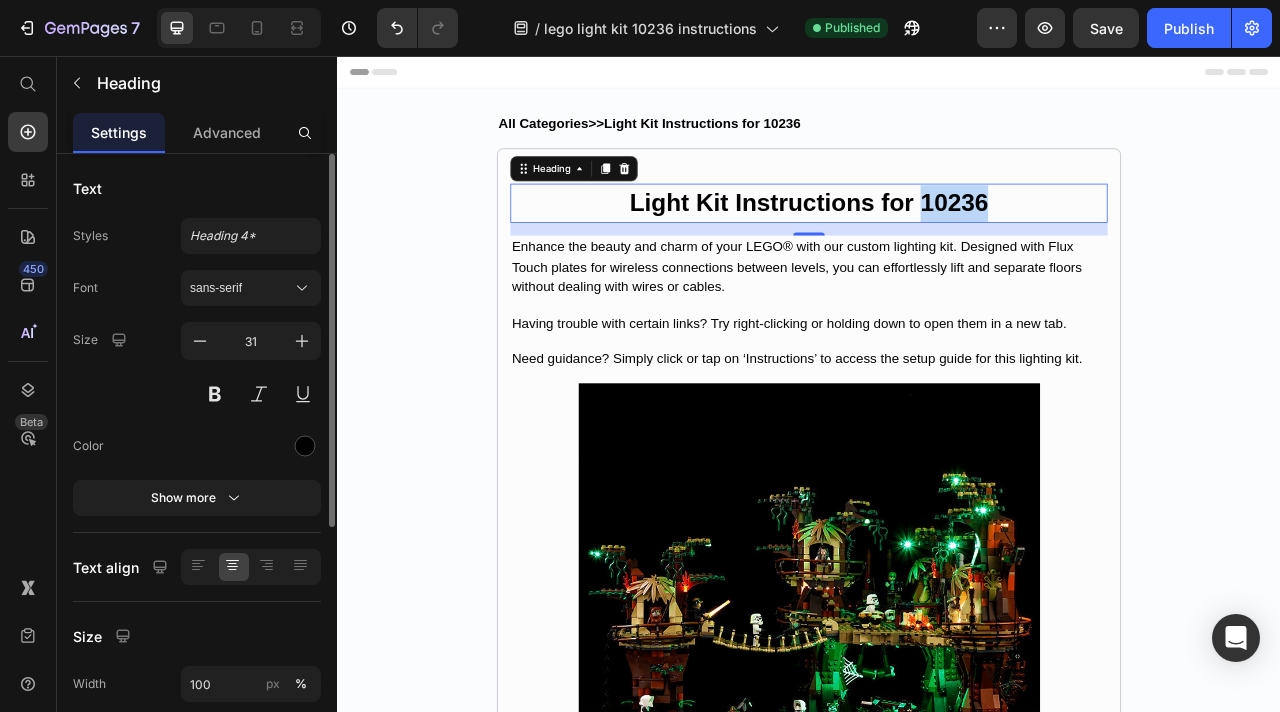 click on "Light Kit Instructions for 10236" at bounding box center [937, 242] 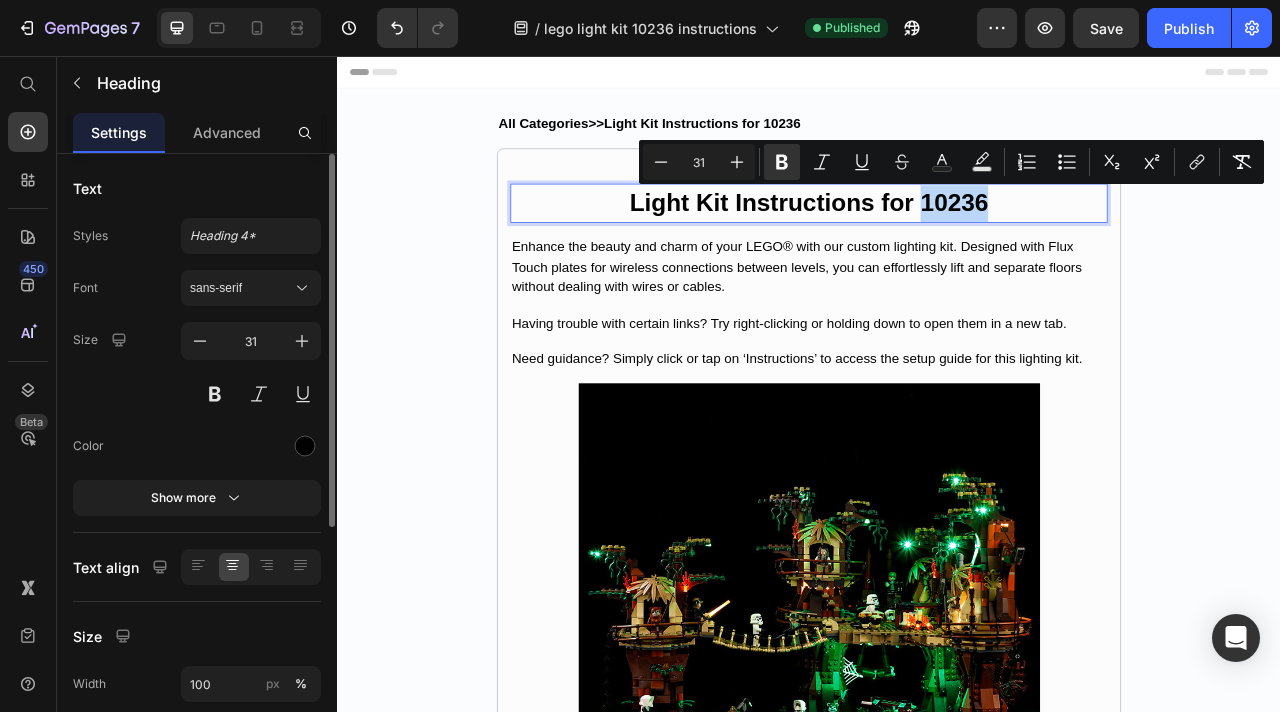 copy on "10236" 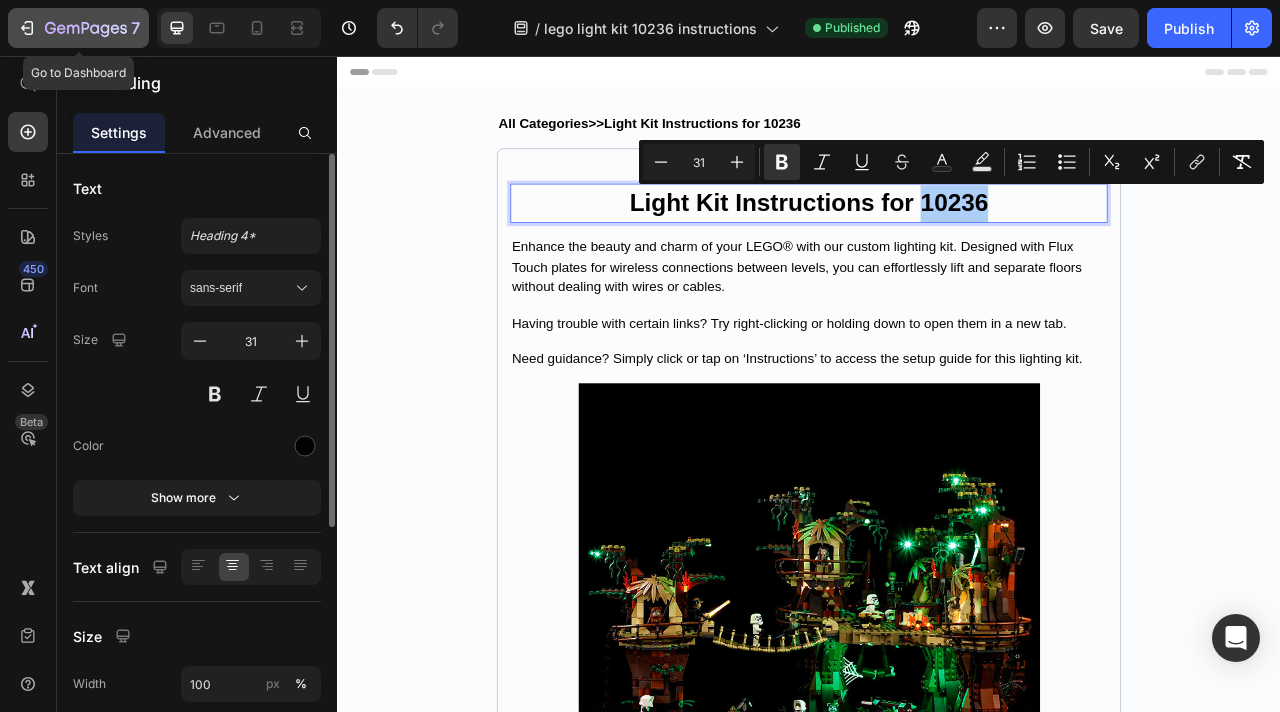 click 